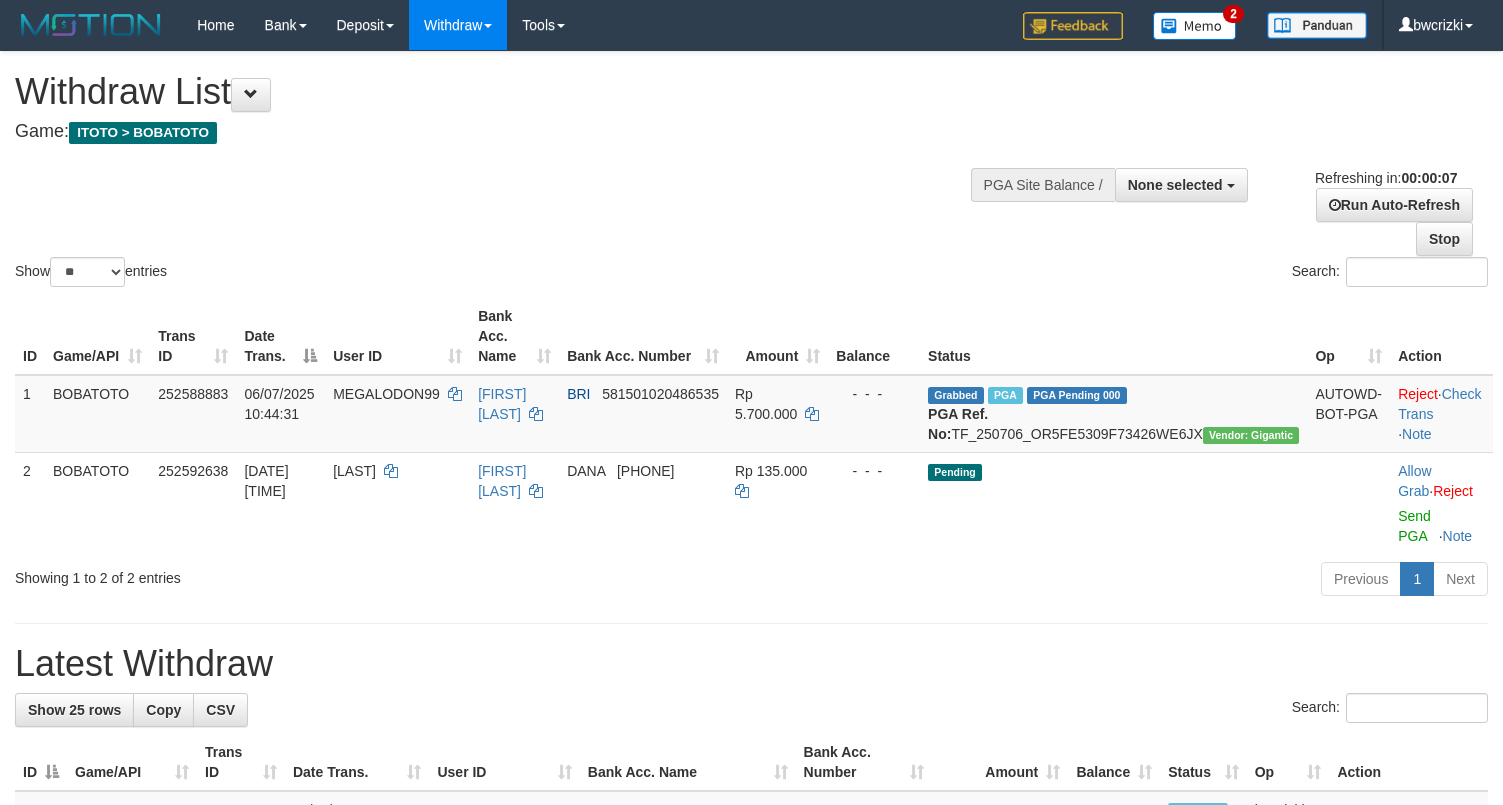 scroll, scrollTop: 0, scrollLeft: 0, axis: both 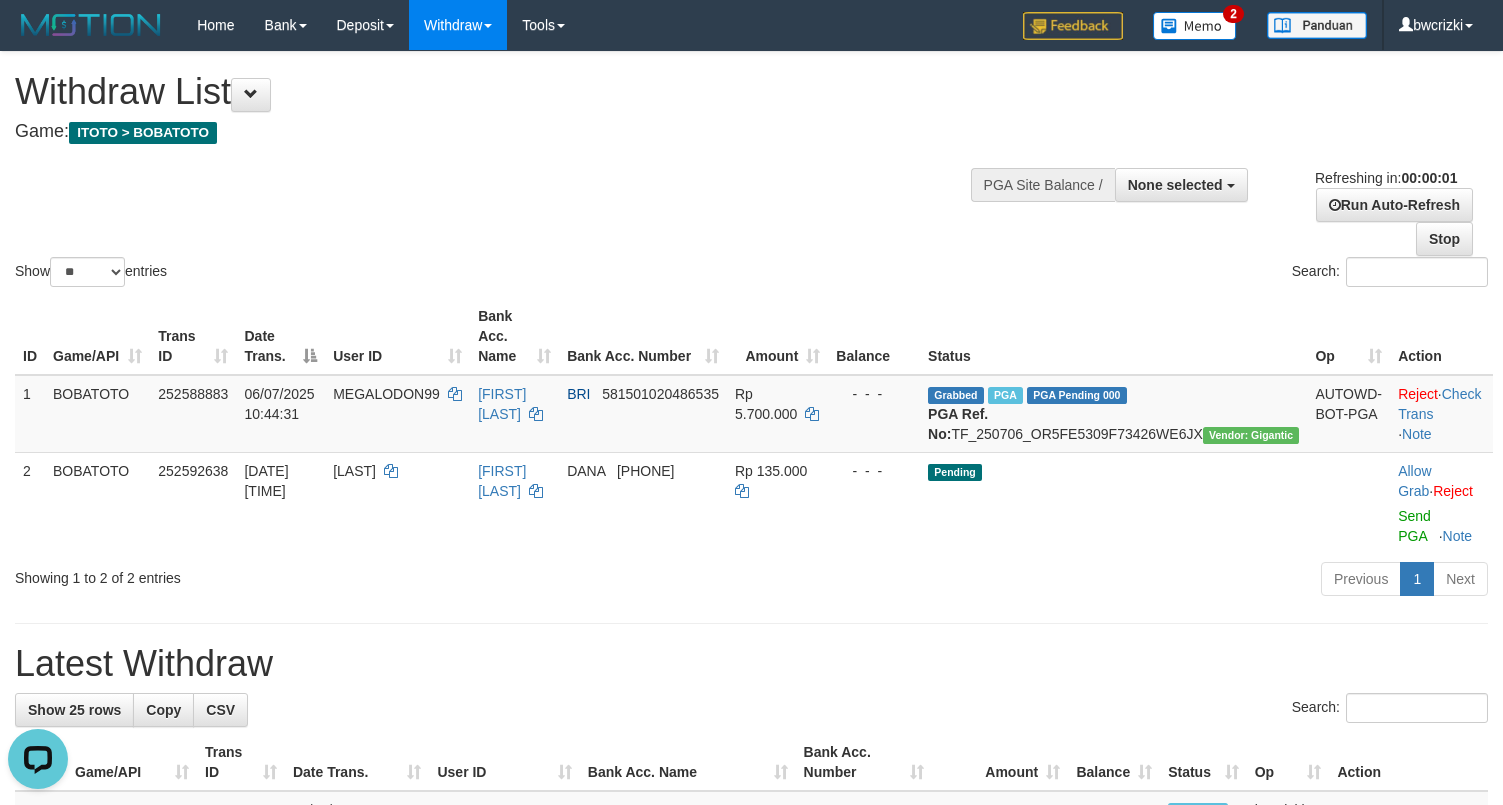click on "Show  ** ** ** ***  entries Search:" at bounding box center (751, 171) 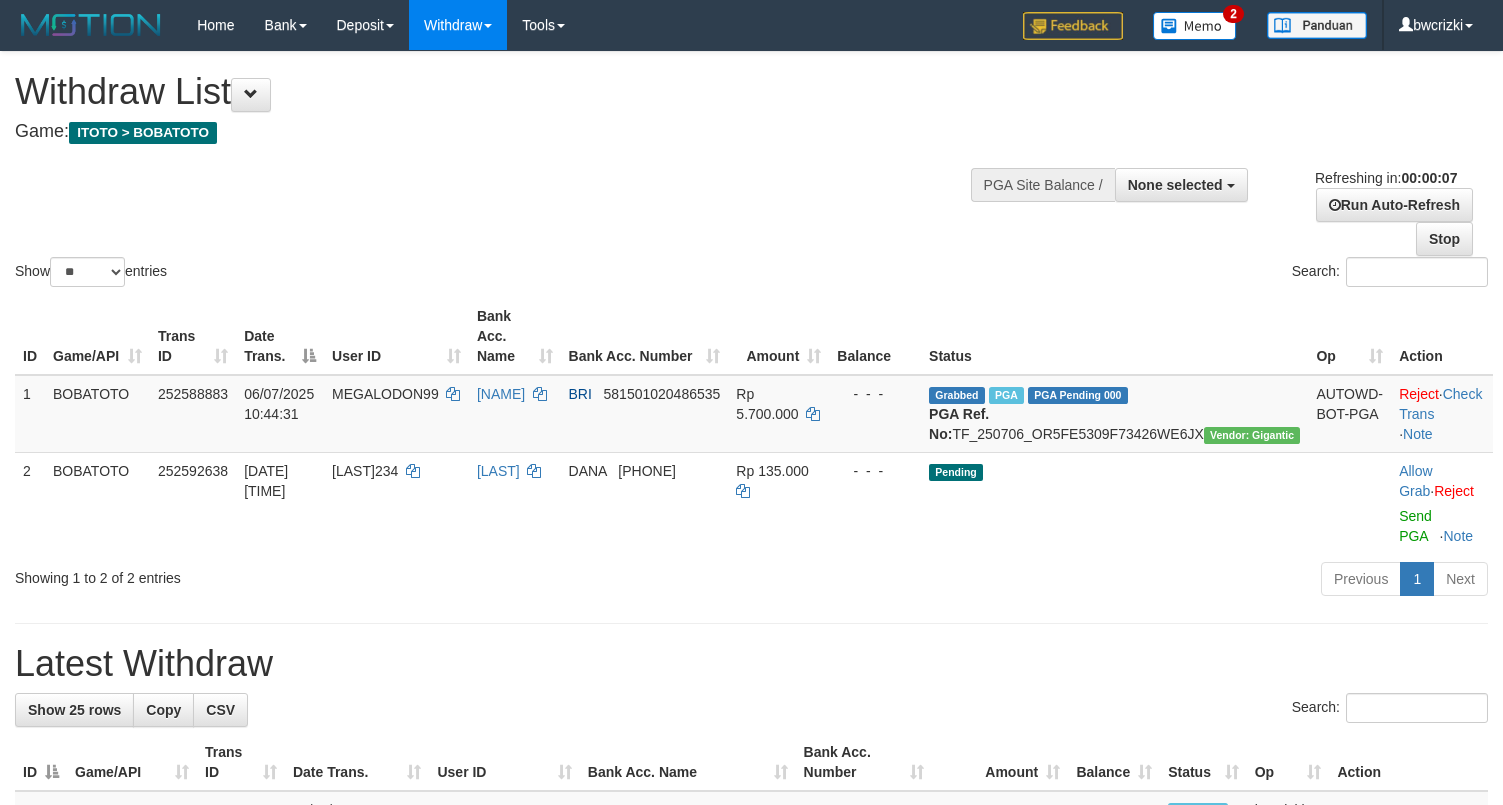 scroll, scrollTop: 0, scrollLeft: 0, axis: both 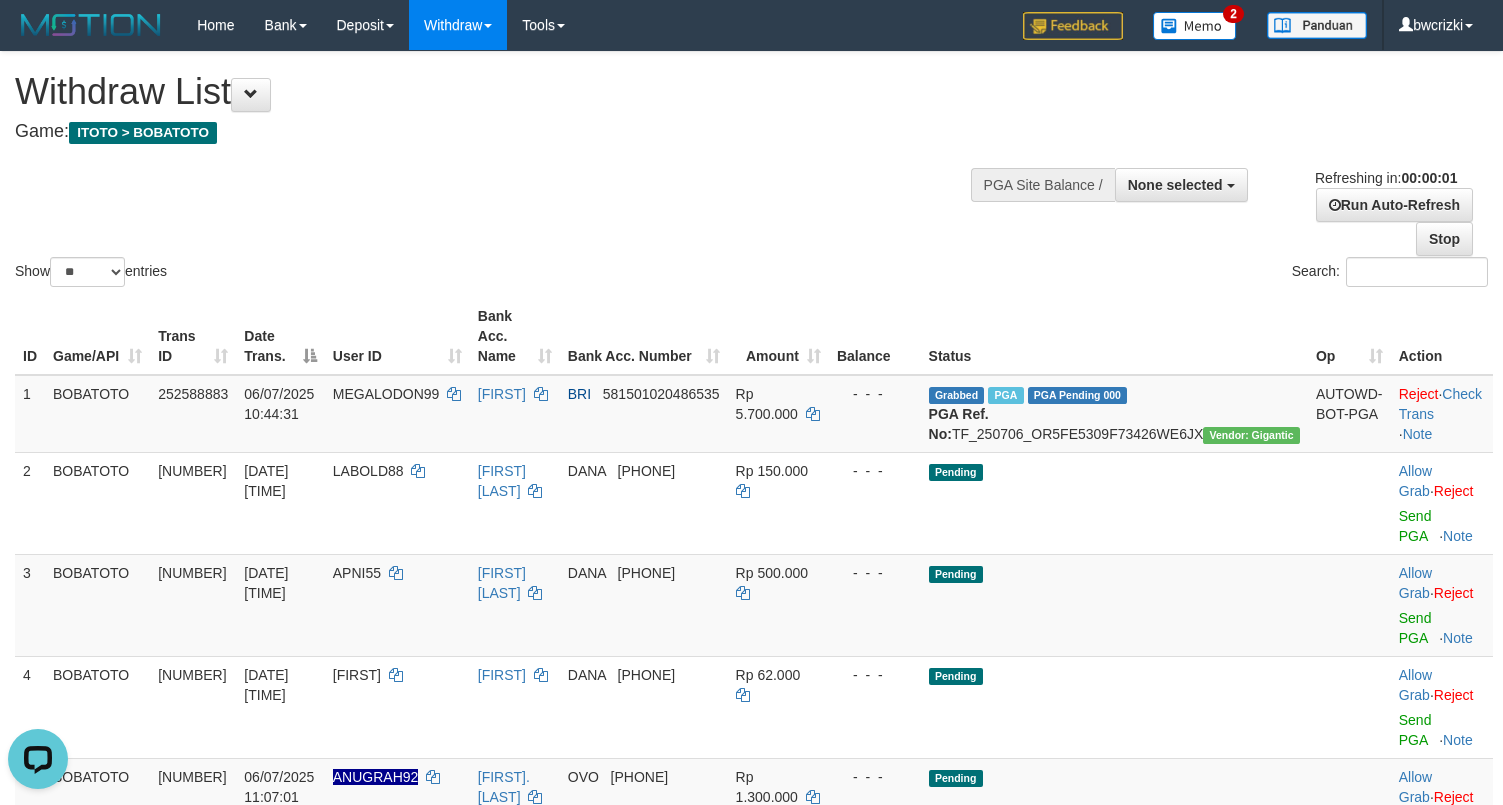 click on "Show  ** ** ** ***  entries" at bounding box center (376, 274) 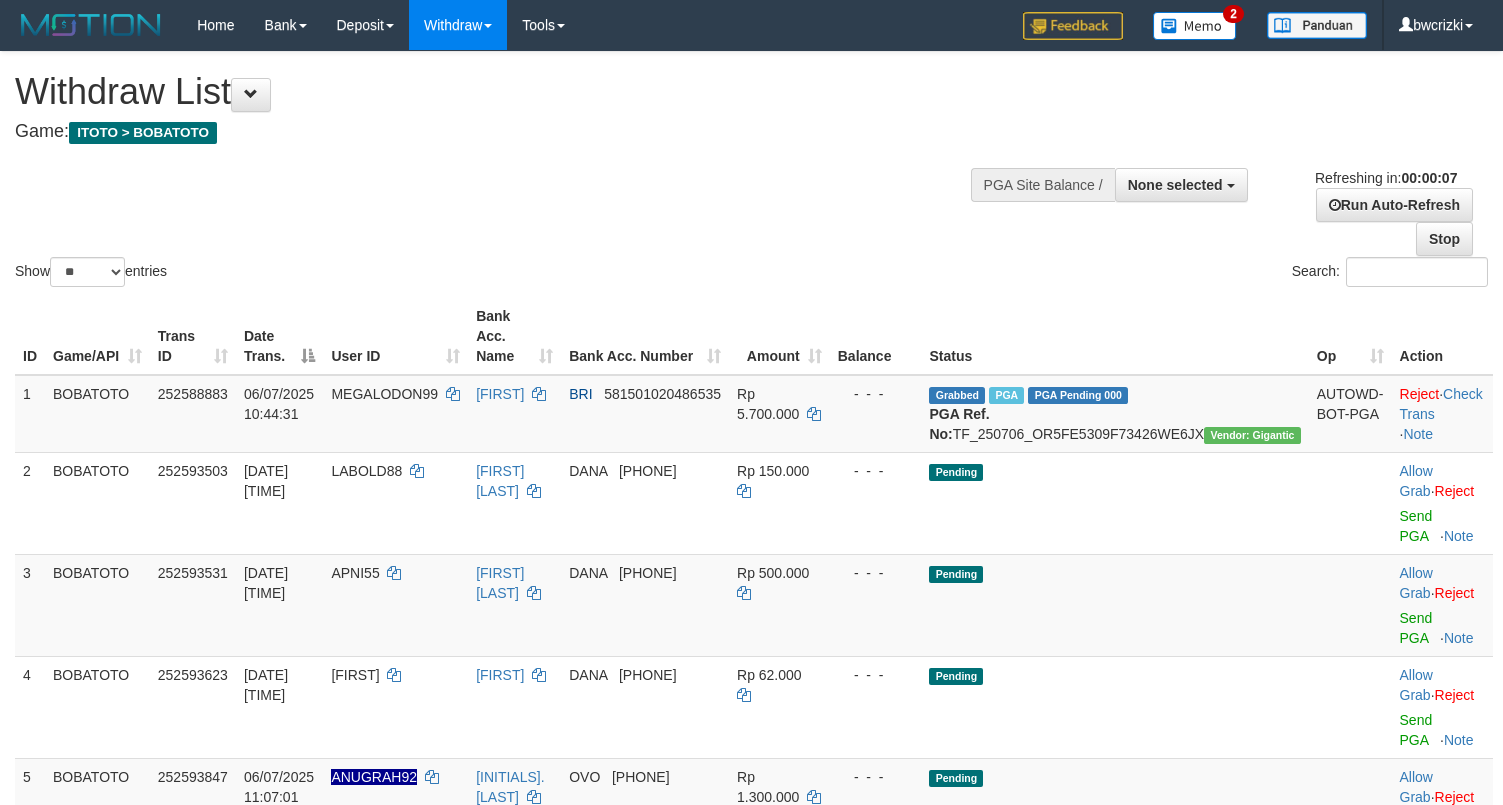 scroll, scrollTop: 0, scrollLeft: 0, axis: both 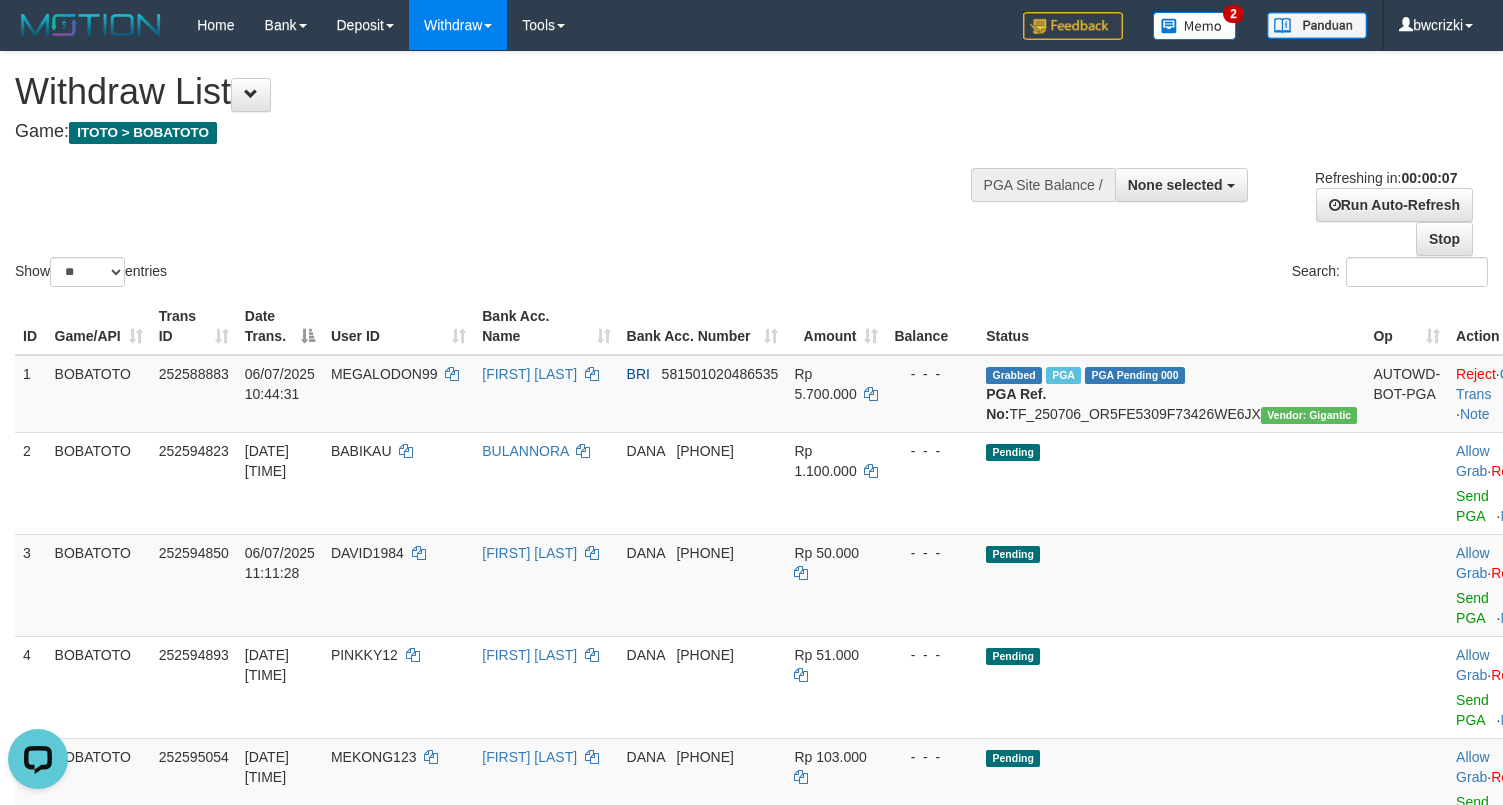click on "Show  ** ** ** ***  entries Search:" at bounding box center (751, 171) 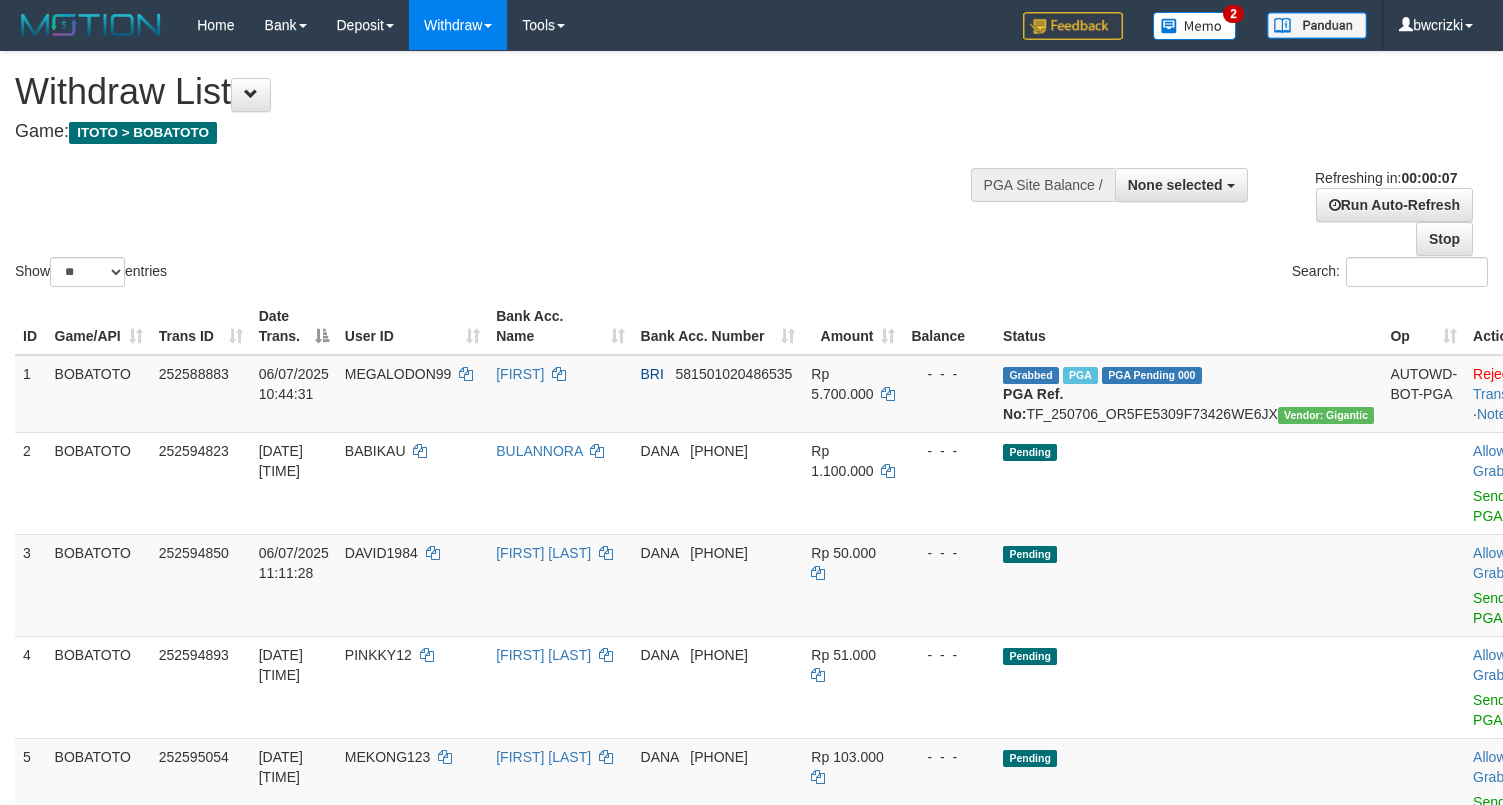 scroll, scrollTop: 0, scrollLeft: 0, axis: both 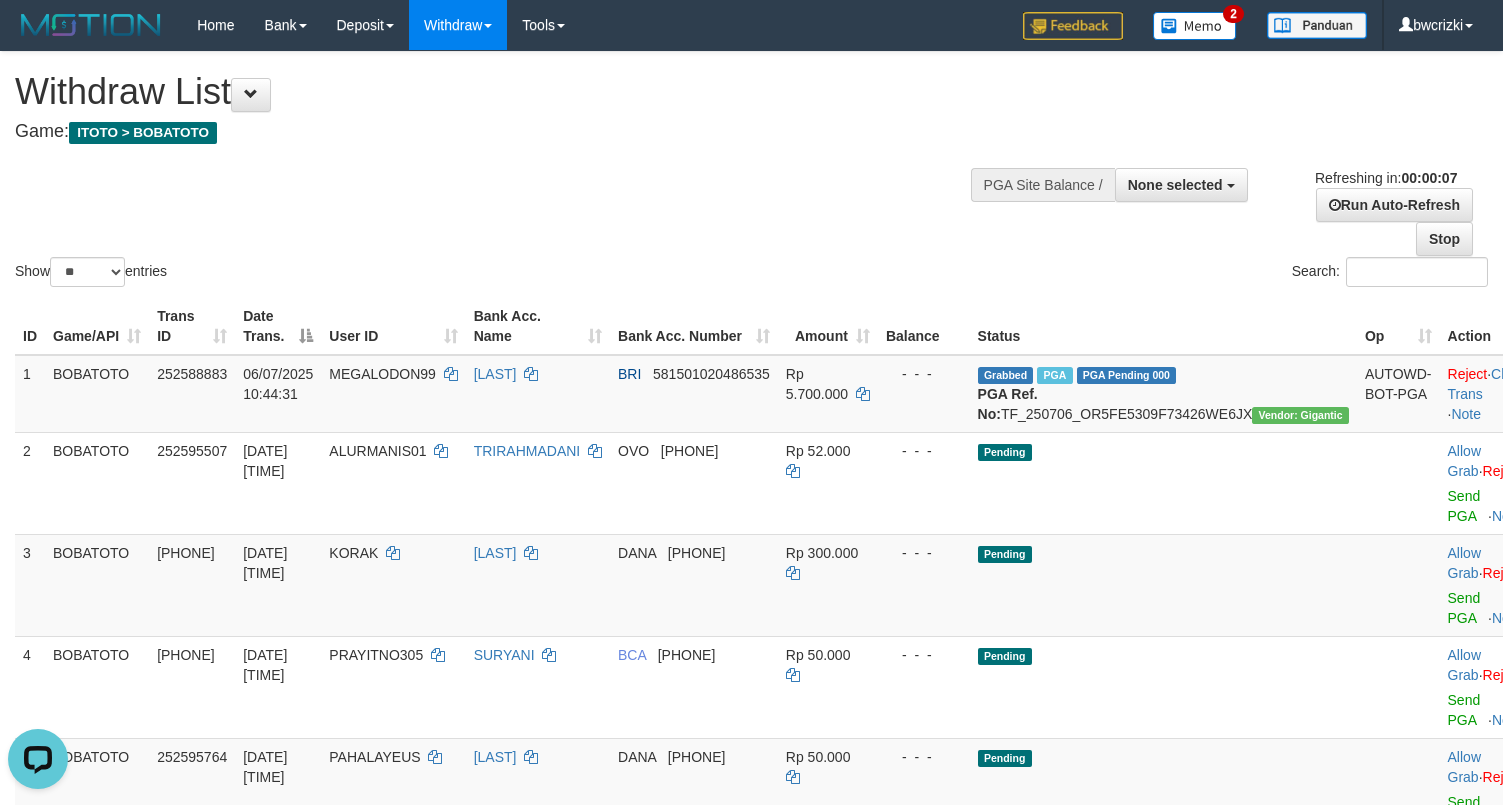 click on "Show  ** ** ** ***  entries Search:" at bounding box center [751, 171] 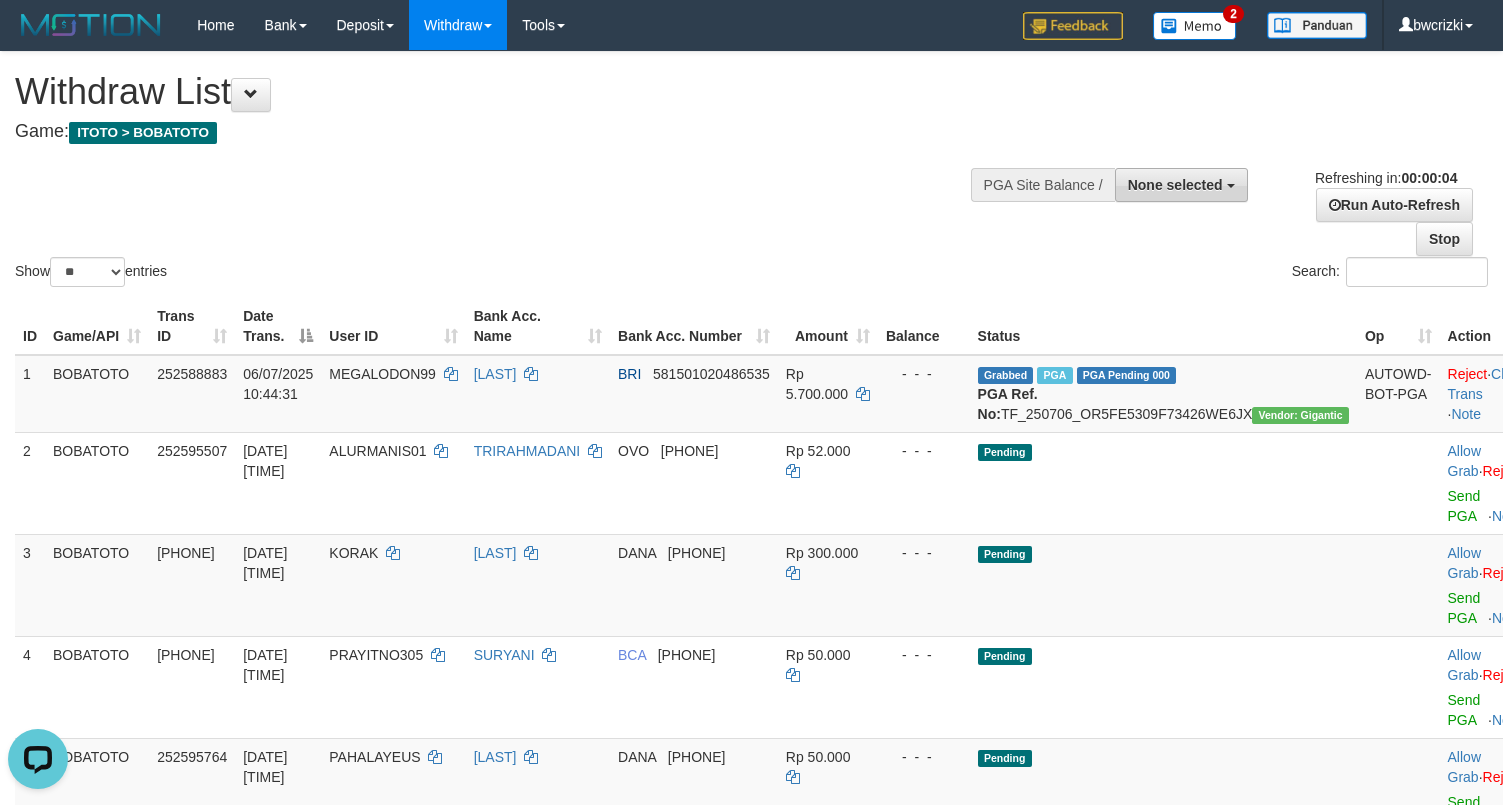 click on "None selected" at bounding box center (1175, 185) 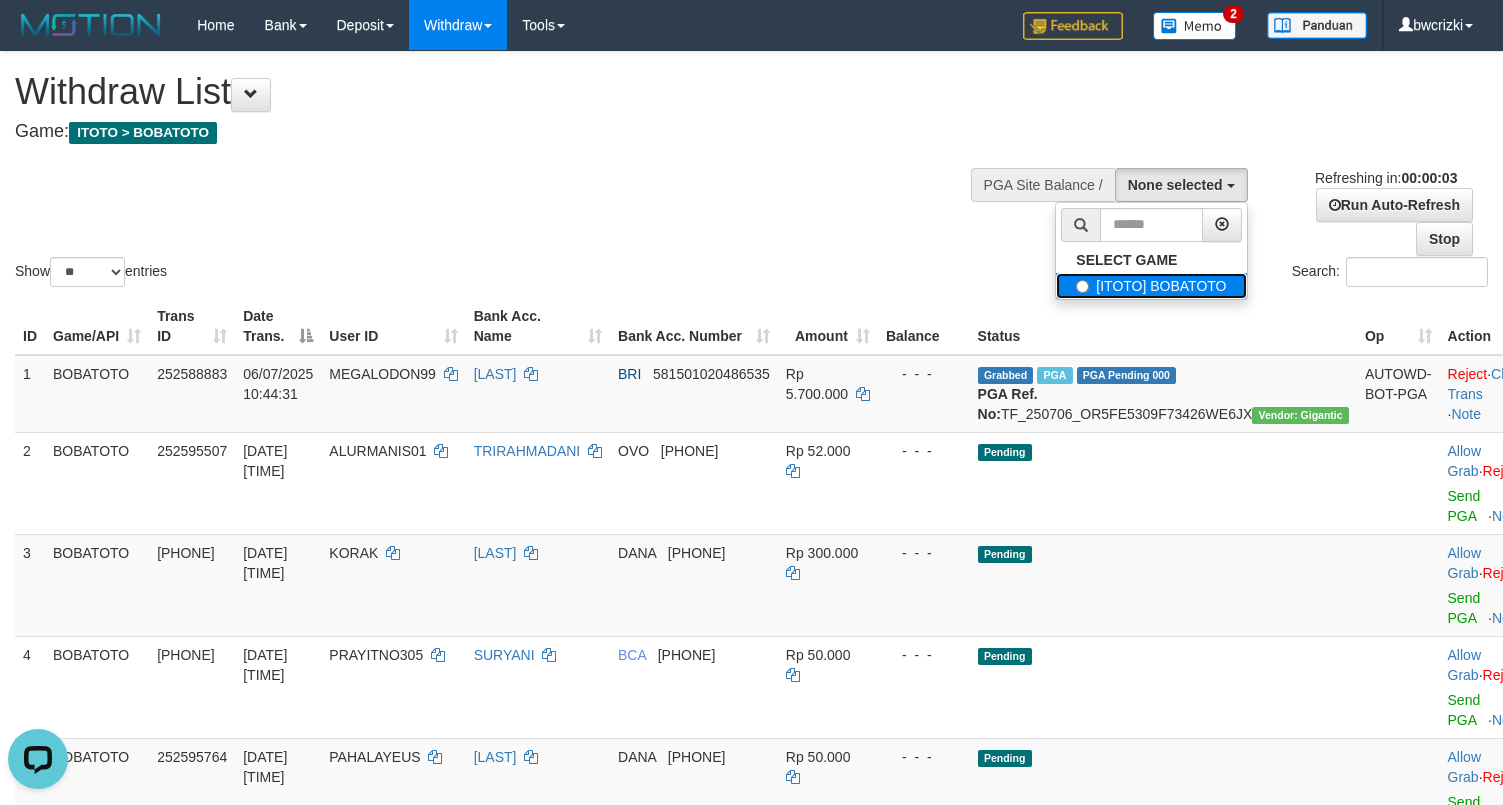 click on "[ITOTO] BOBATOTO" at bounding box center [1151, 286] 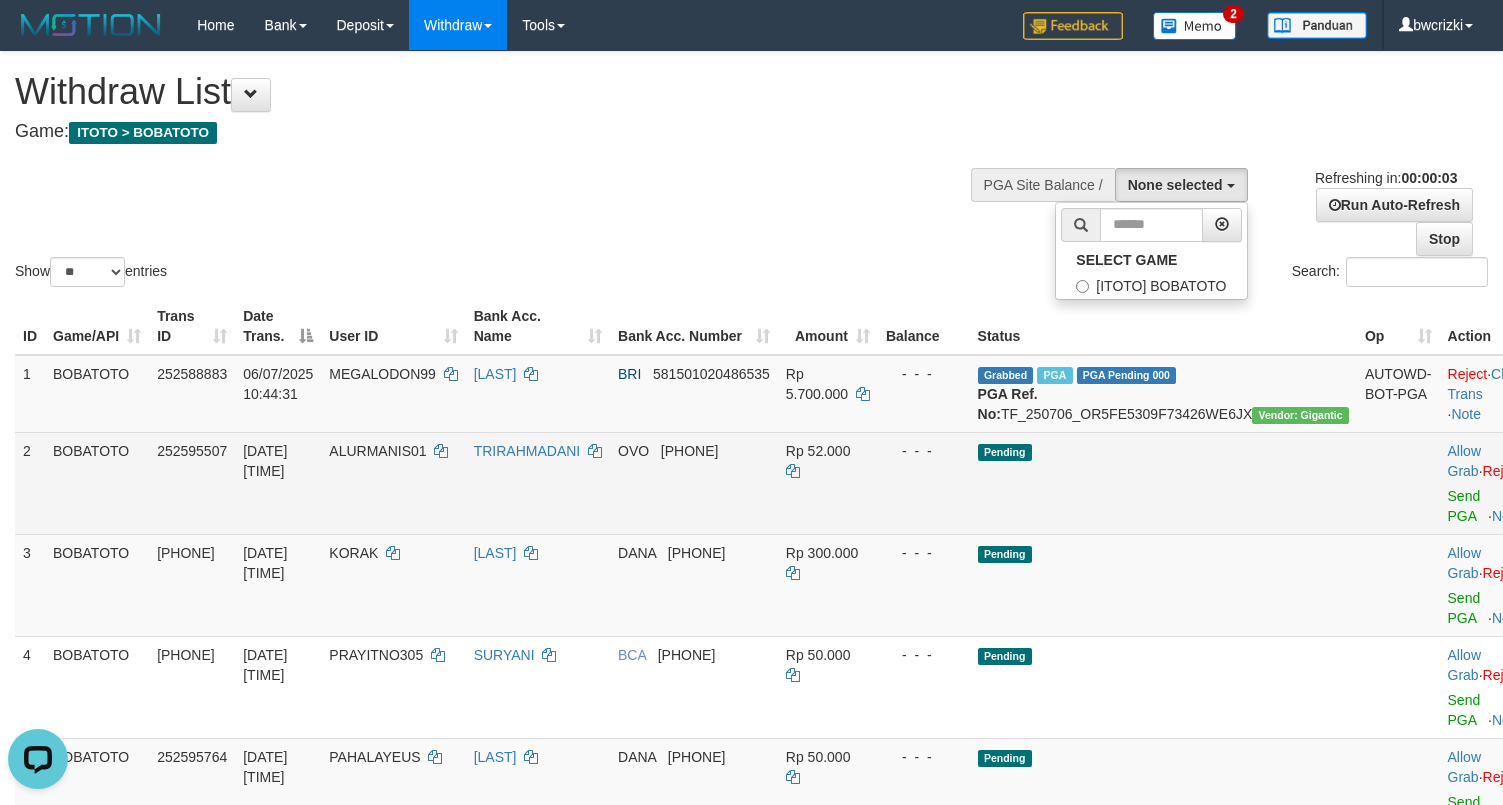 scroll, scrollTop: 18, scrollLeft: 0, axis: vertical 